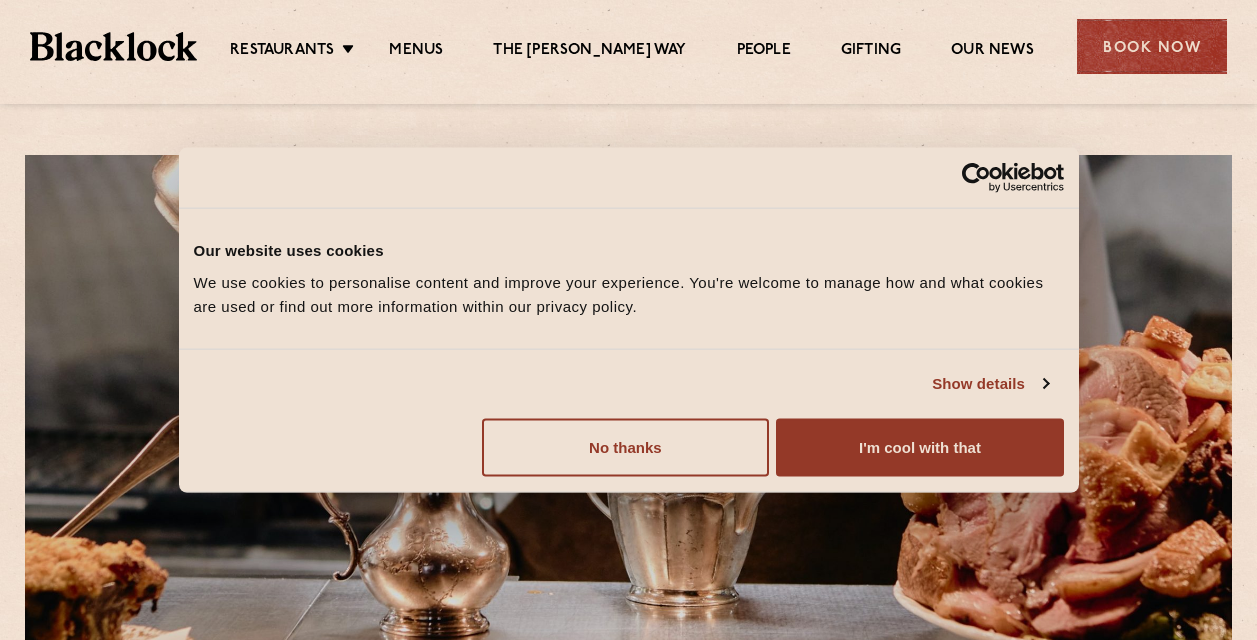 scroll, scrollTop: 0, scrollLeft: 0, axis: both 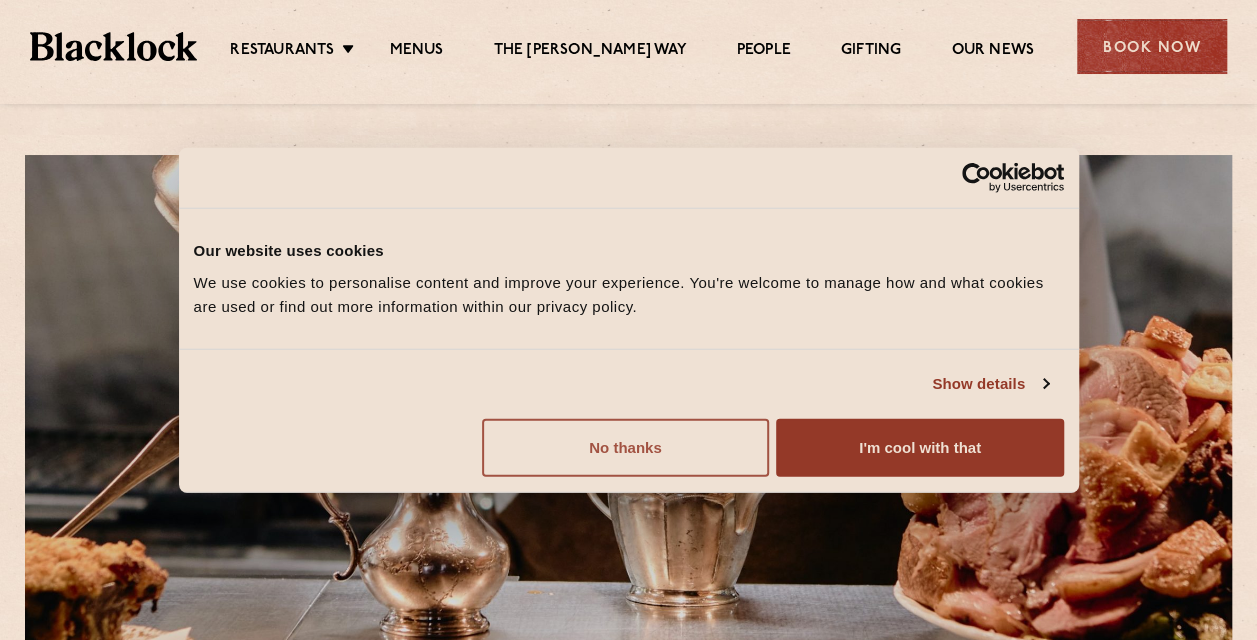 click on "No thanks" at bounding box center (625, 447) 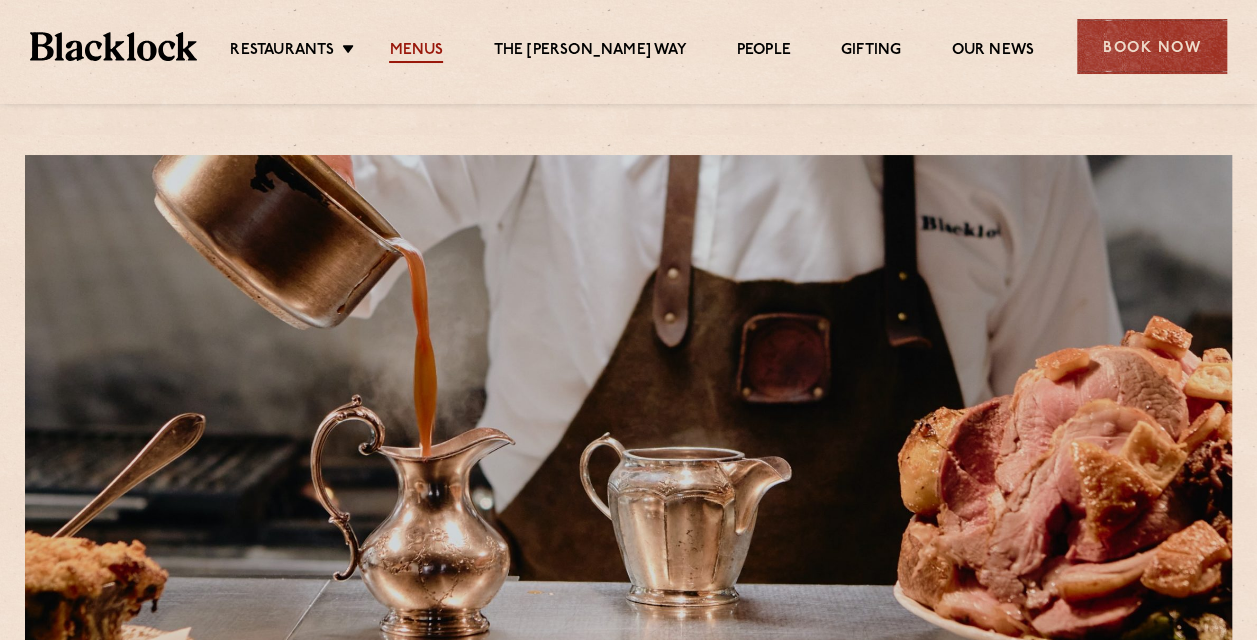 click on "Menus" at bounding box center (416, 52) 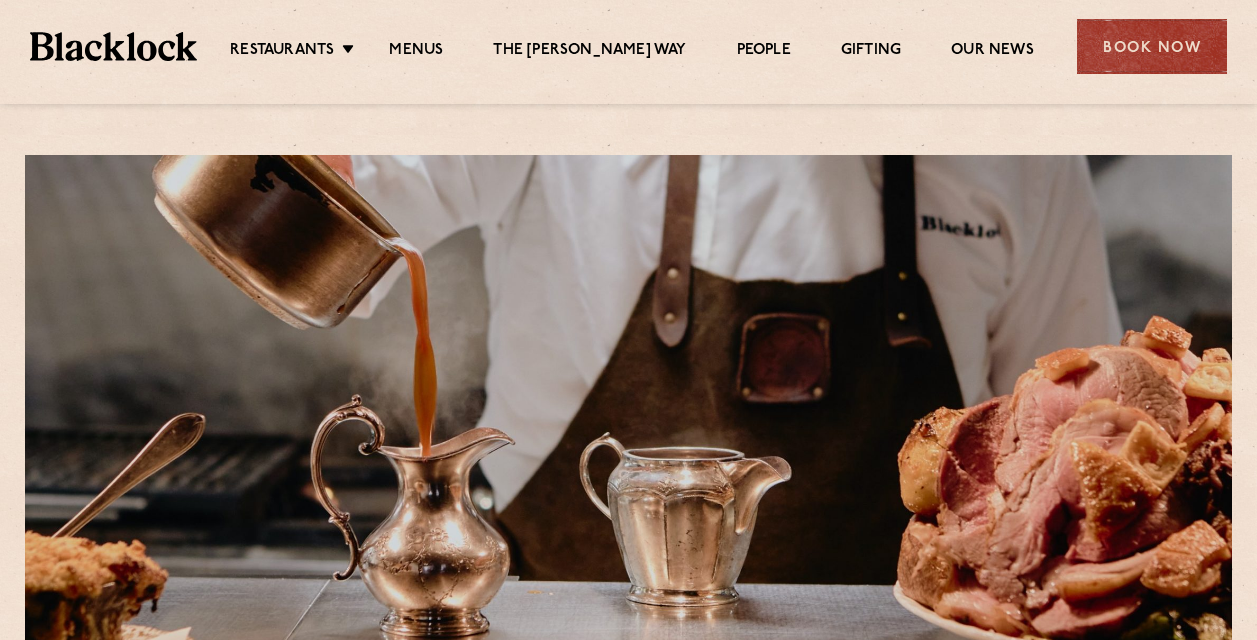 scroll, scrollTop: 0, scrollLeft: 0, axis: both 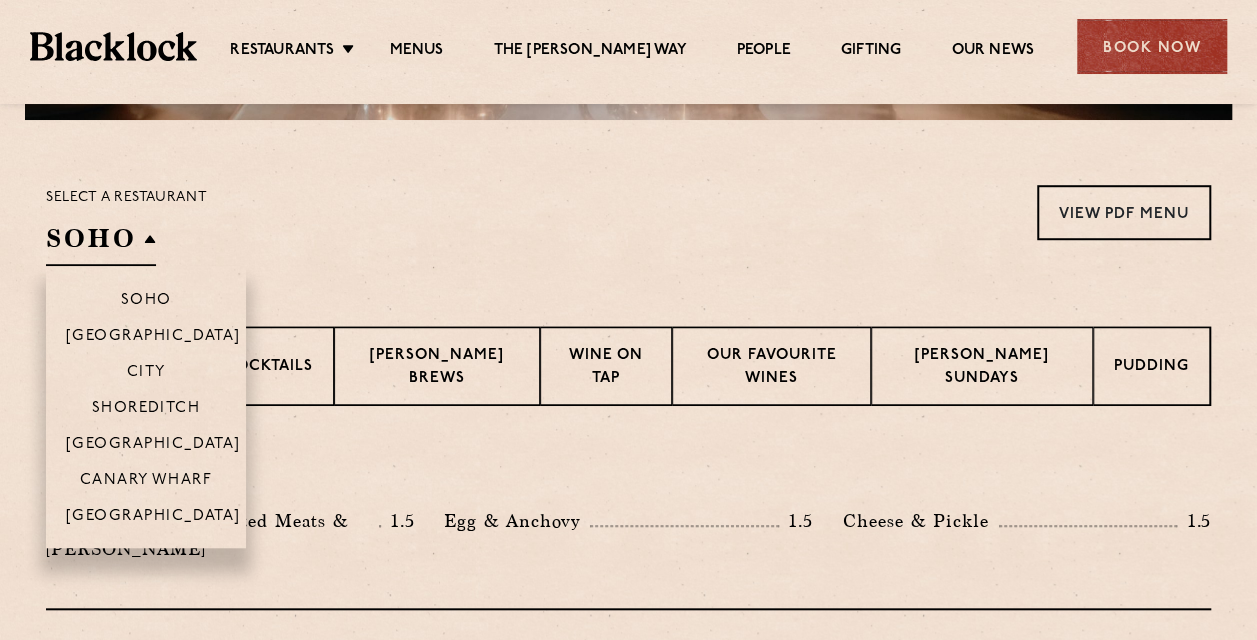 click on "SOHO" at bounding box center [101, 243] 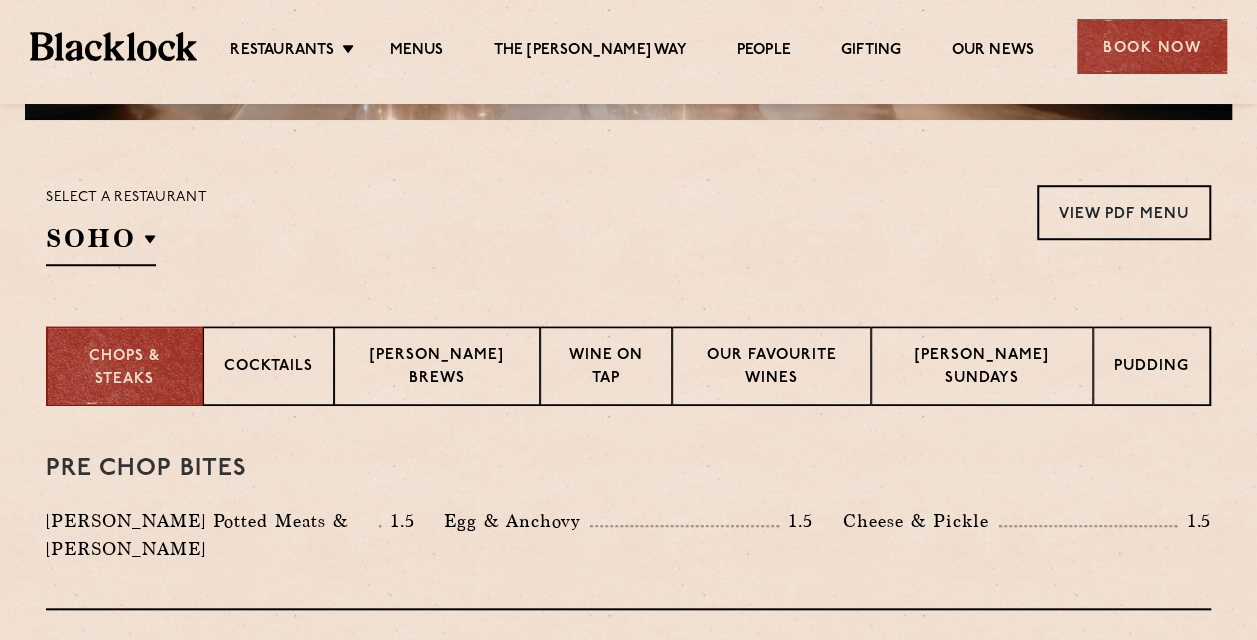 click on "Select a restaurant [GEOGRAPHIC_DATA] [GEOGRAPHIC_DATA] [GEOGRAPHIC_DATA] [GEOGRAPHIC_DATA] [GEOGRAPHIC_DATA] [GEOGRAPHIC_DATA] [GEOGRAPHIC_DATA]   View PDF Menu   View PDF Menu   View PDF Menu   View PDF Menu   View PDF Menu   View PDF Menu   View PDF Menu" at bounding box center (628, 223) 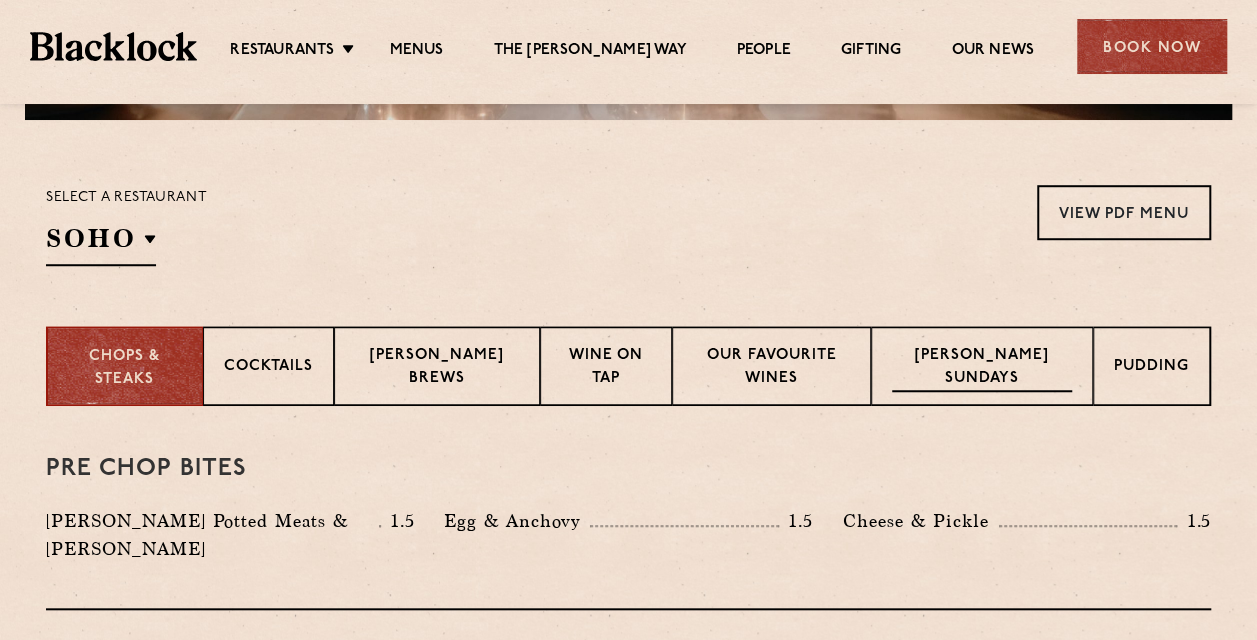 click on "[PERSON_NAME] Sundays" at bounding box center (982, 368) 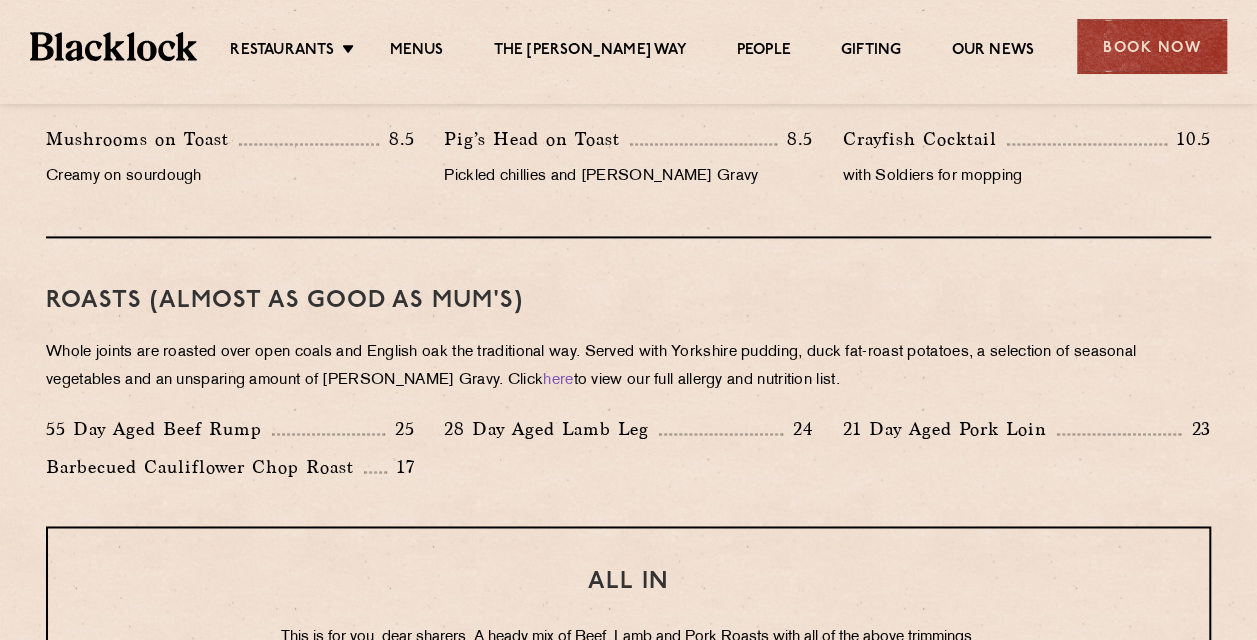 scroll, scrollTop: 1400, scrollLeft: 0, axis: vertical 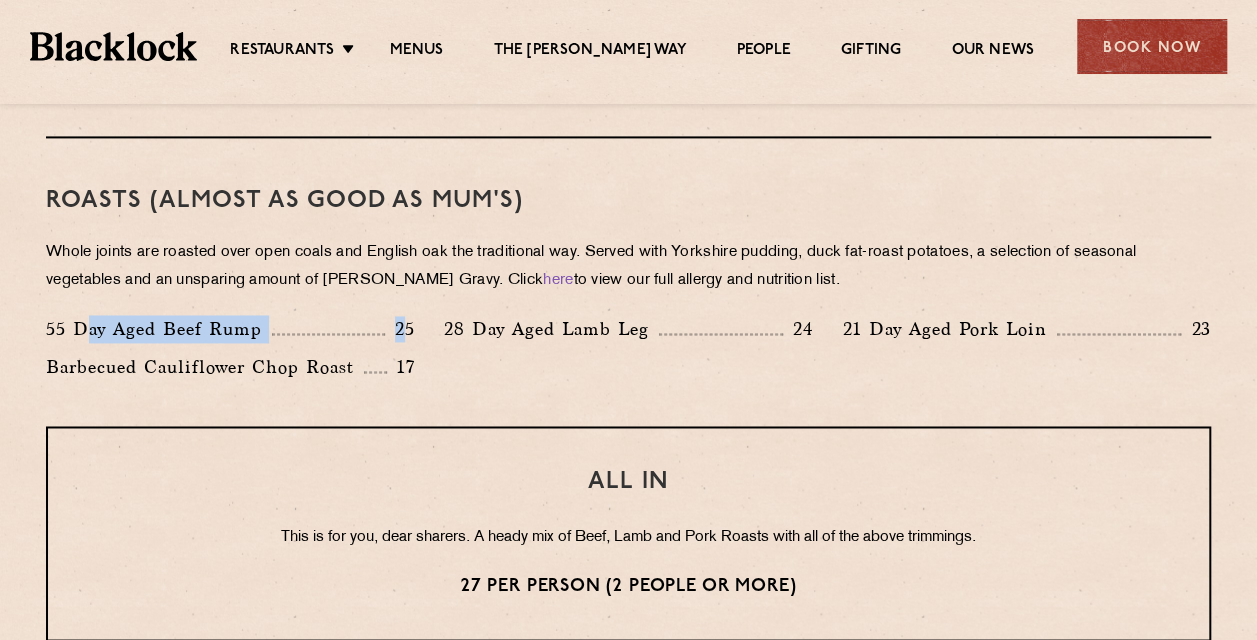drag, startPoint x: 95, startPoint y: 322, endPoint x: 405, endPoint y: 323, distance: 310.00162 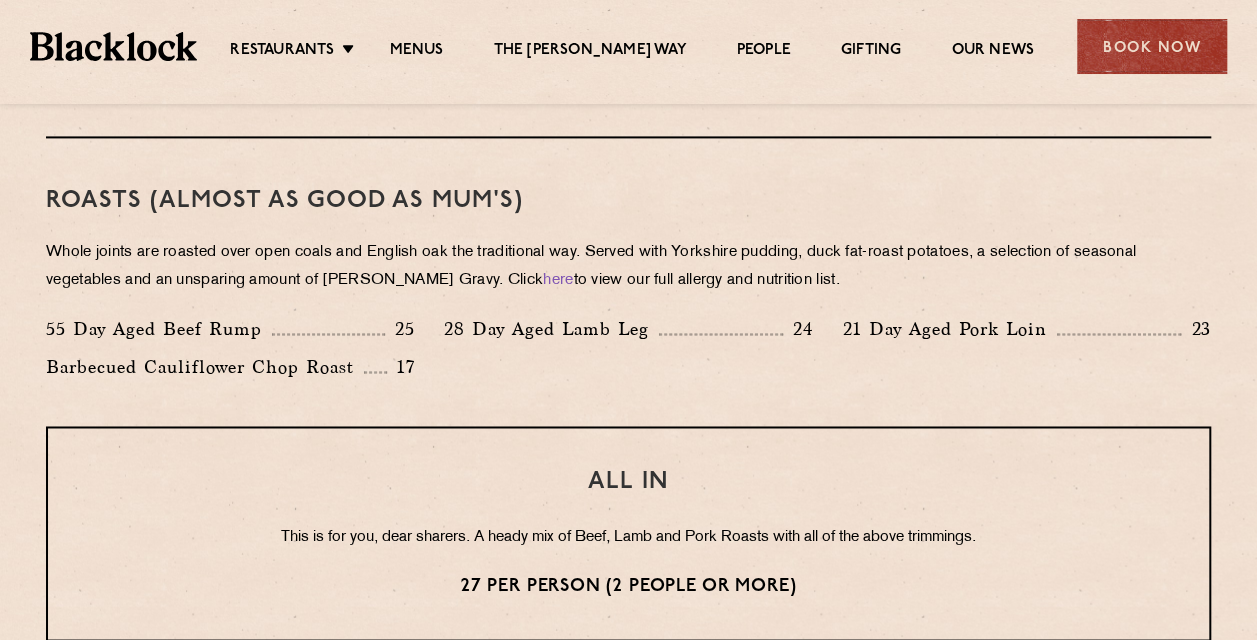 drag, startPoint x: 405, startPoint y: 323, endPoint x: 448, endPoint y: 338, distance: 45.54119 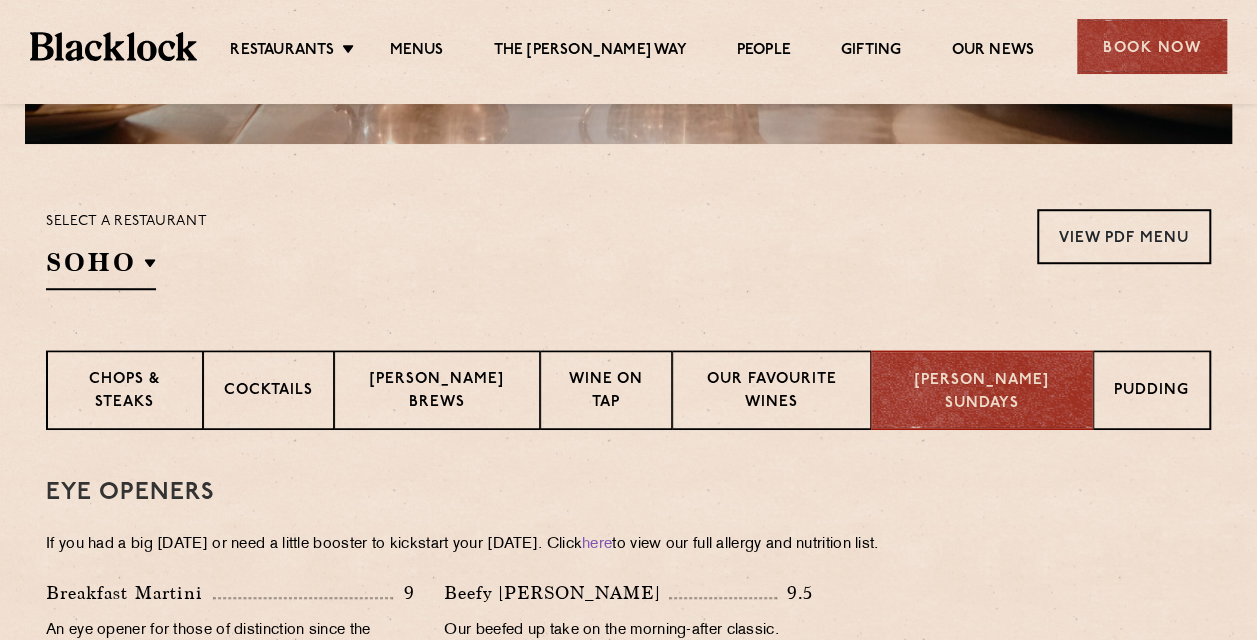 scroll, scrollTop: 0, scrollLeft: 0, axis: both 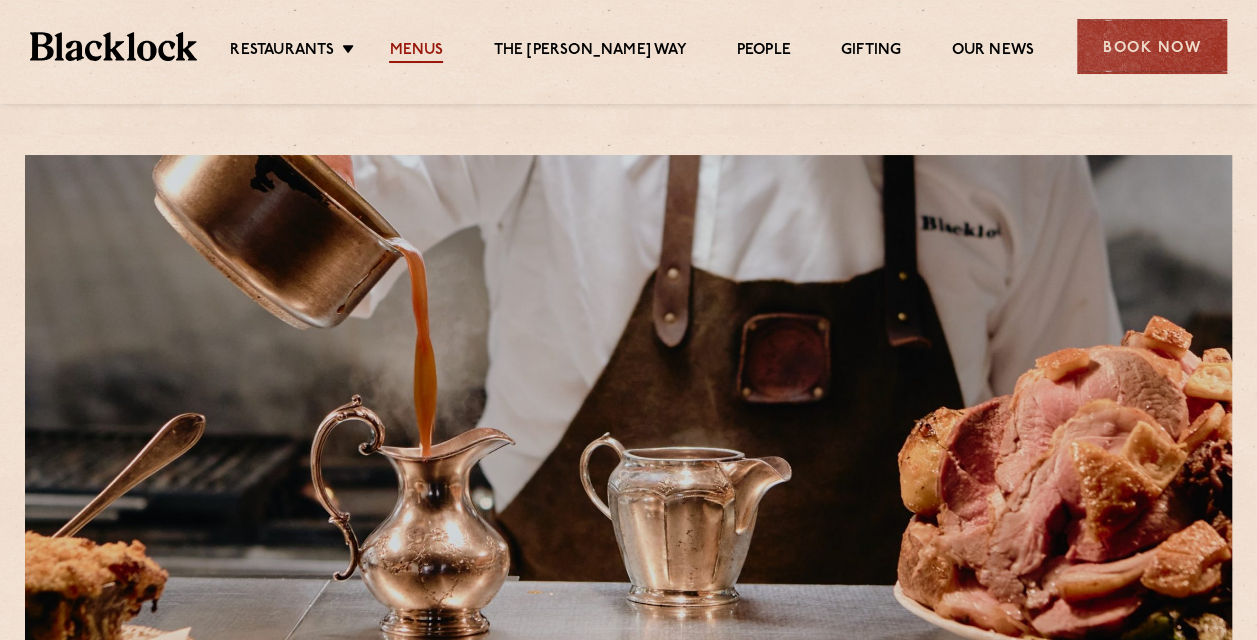 click on "Menus" at bounding box center (416, 52) 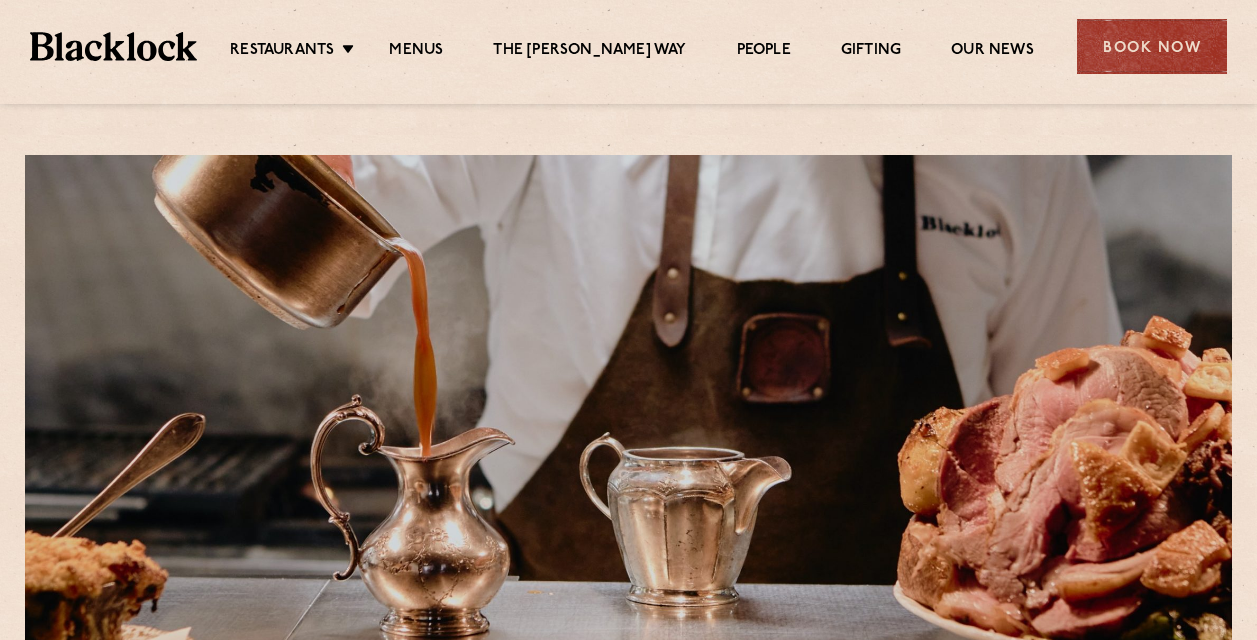 scroll, scrollTop: 0, scrollLeft: 0, axis: both 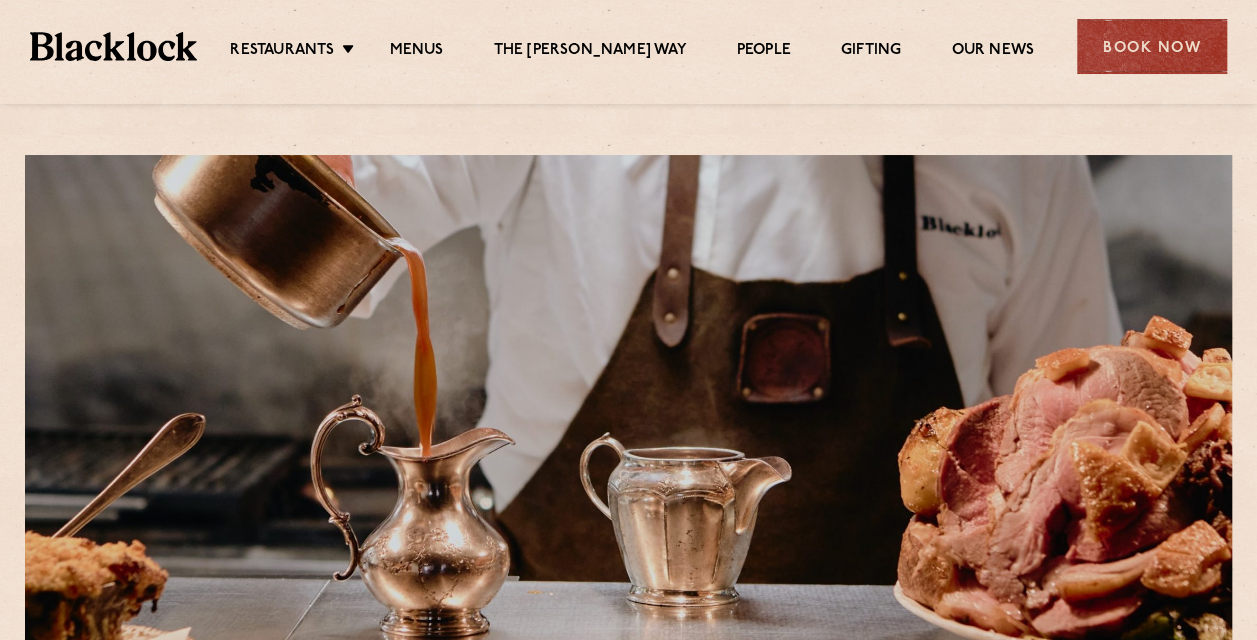 drag, startPoint x: 898, startPoint y: 529, endPoint x: 800, endPoint y: 574, distance: 107.837845 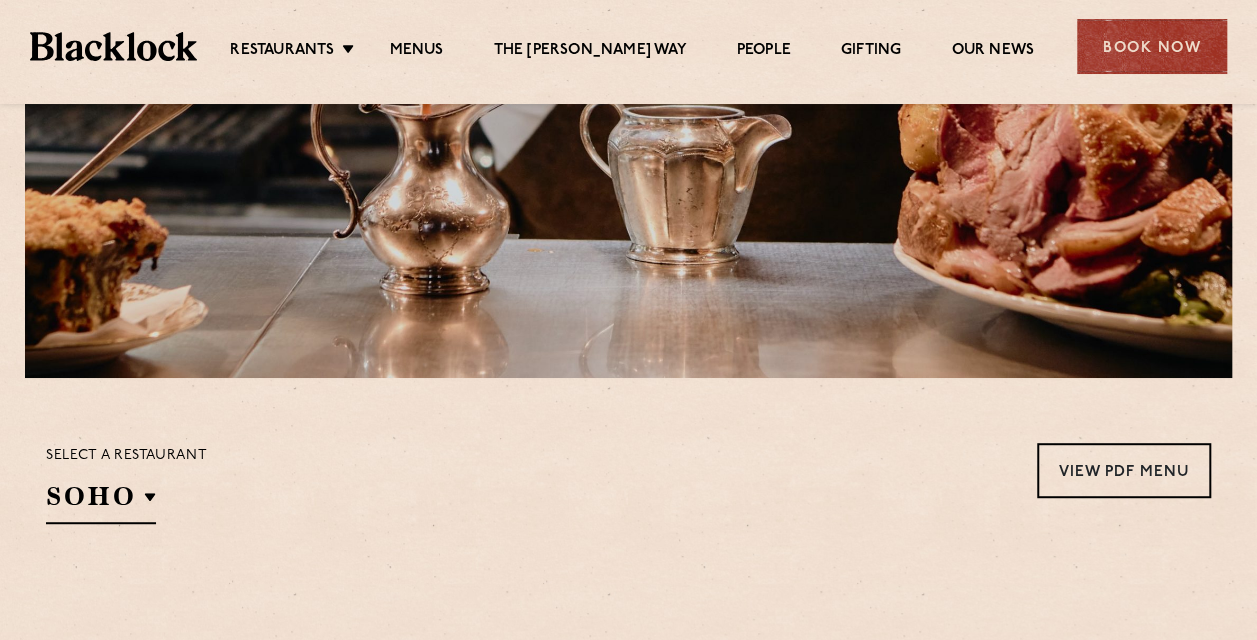 scroll, scrollTop: 600, scrollLeft: 0, axis: vertical 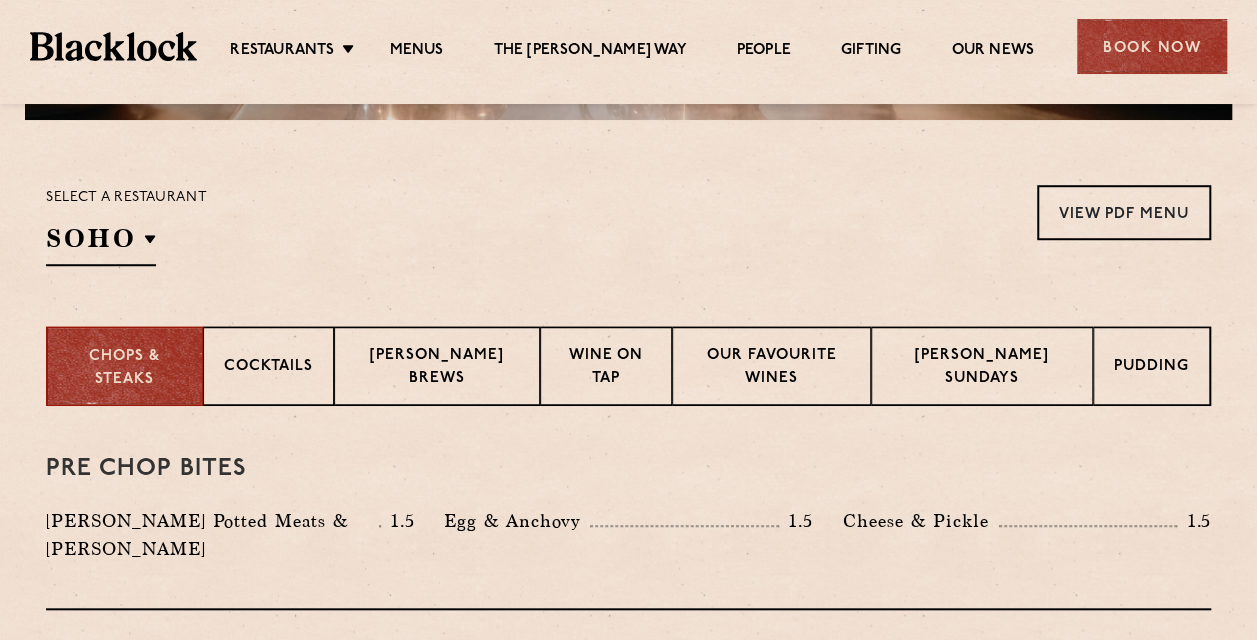 click on "Restaurants Soho City Shoreditch Covent Garden Canary Wharf Manchester Birmingham Menus The Blacklock Way People Gifting Our News" at bounding box center [632, 47] 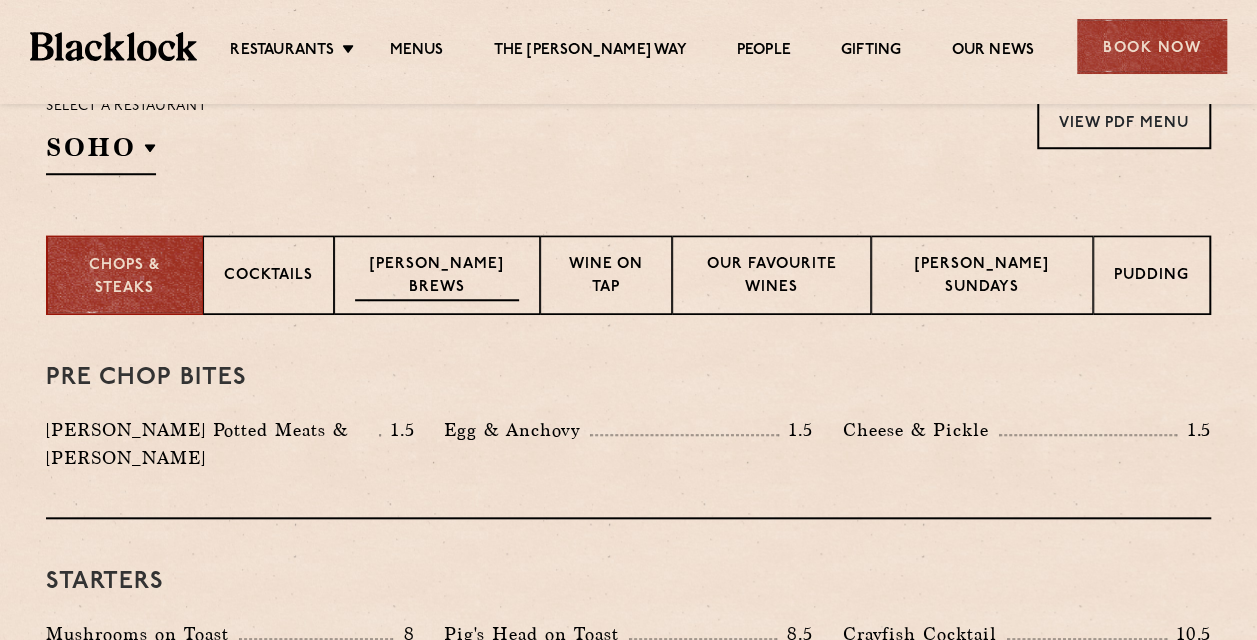 scroll, scrollTop: 800, scrollLeft: 0, axis: vertical 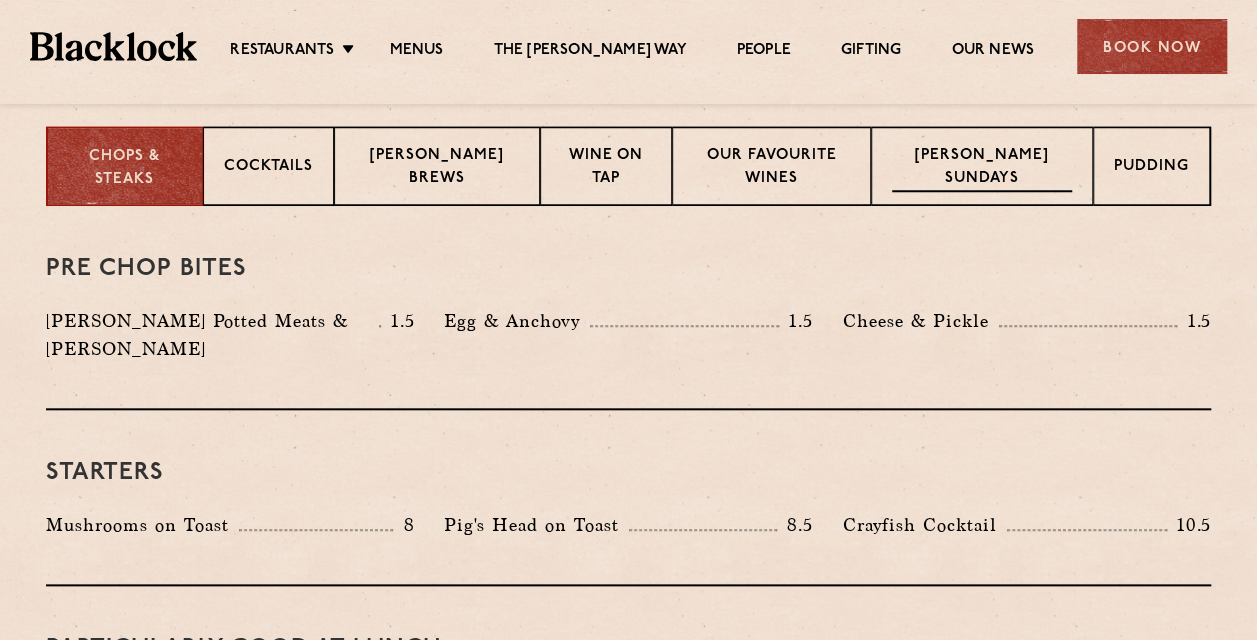 click on "Blacklock Sundays" at bounding box center (982, 166) 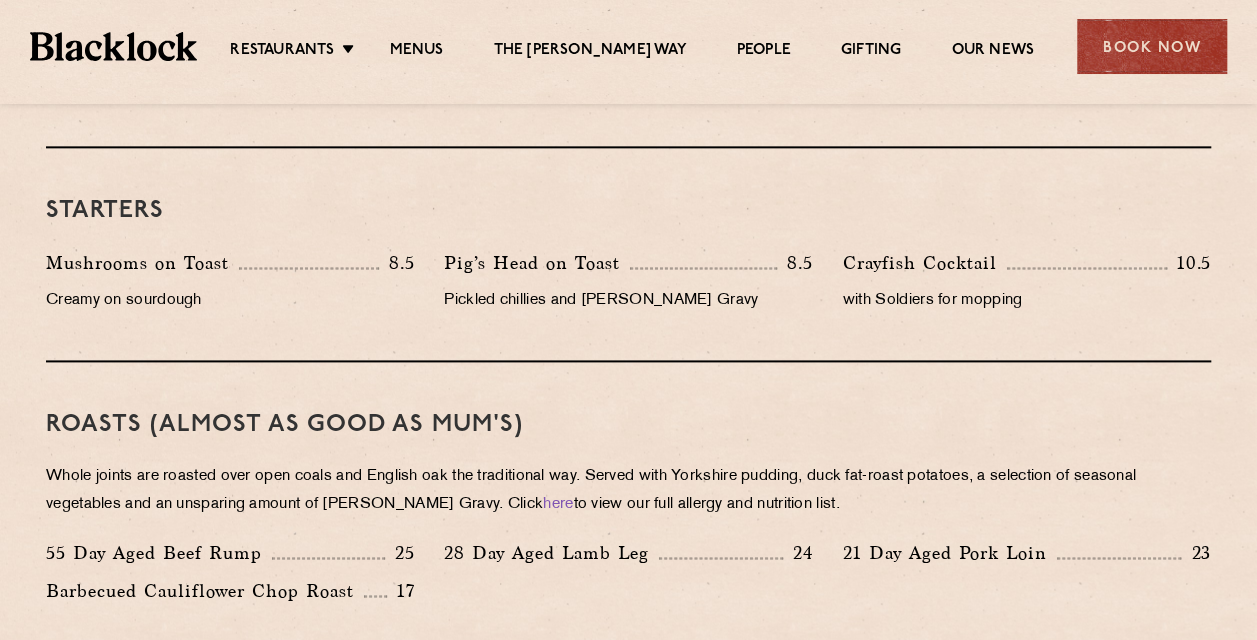 scroll, scrollTop: 1300, scrollLeft: 0, axis: vertical 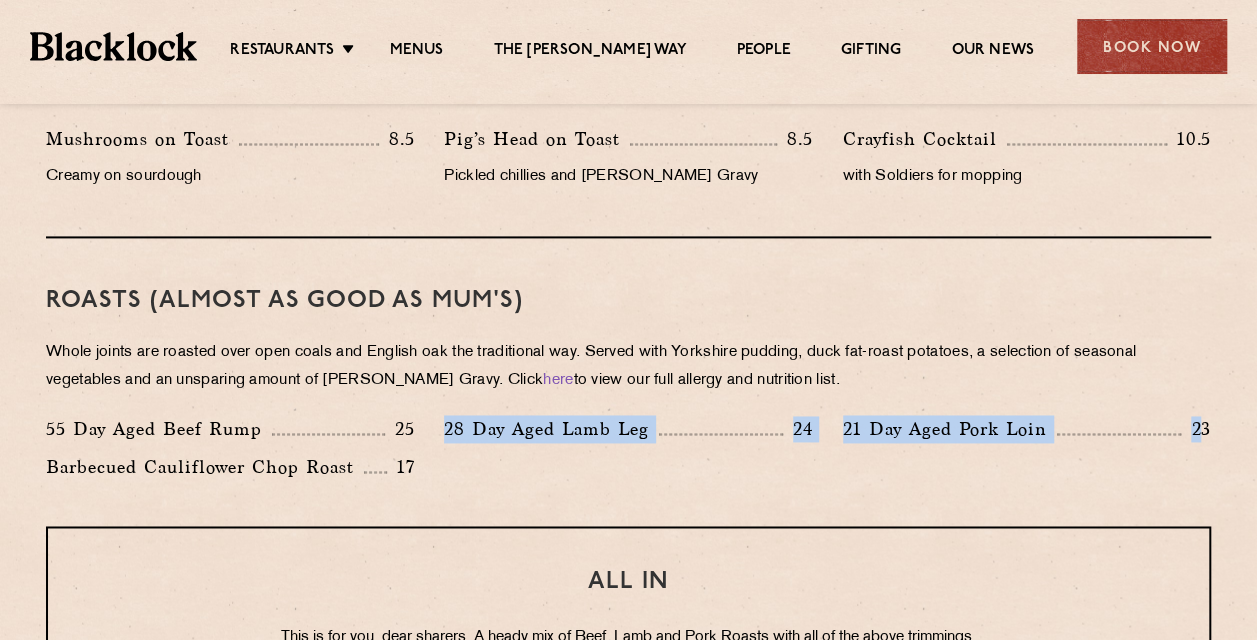 drag, startPoint x: 450, startPoint y: 427, endPoint x: 1198, endPoint y: 427, distance: 748 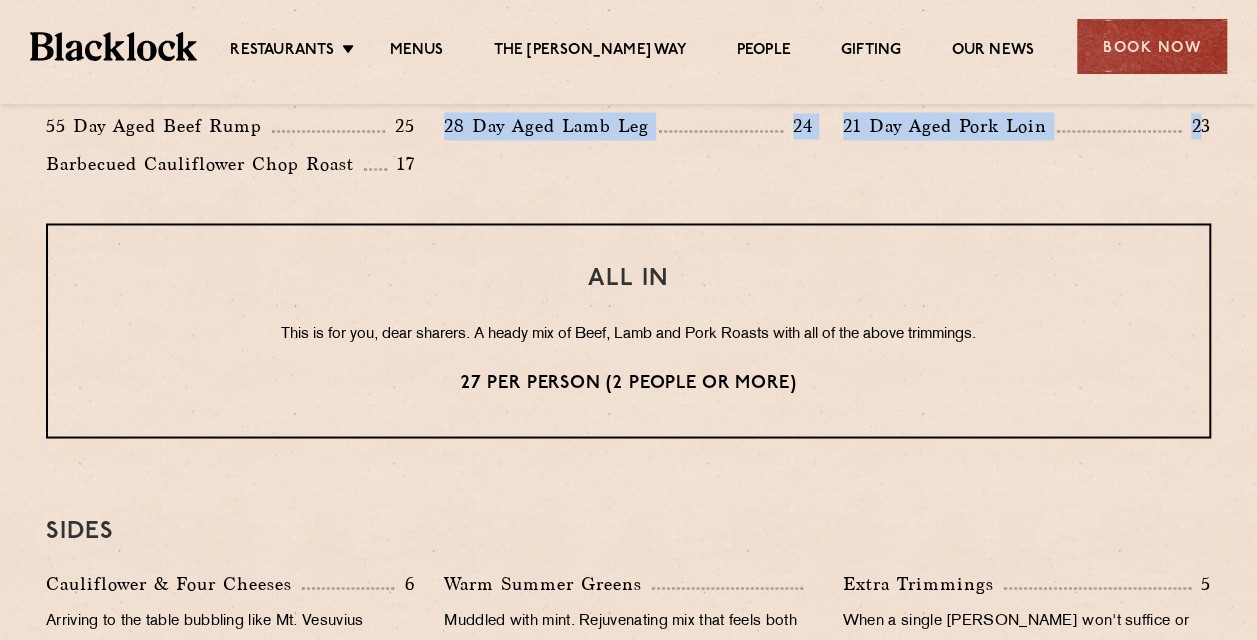 scroll, scrollTop: 1600, scrollLeft: 0, axis: vertical 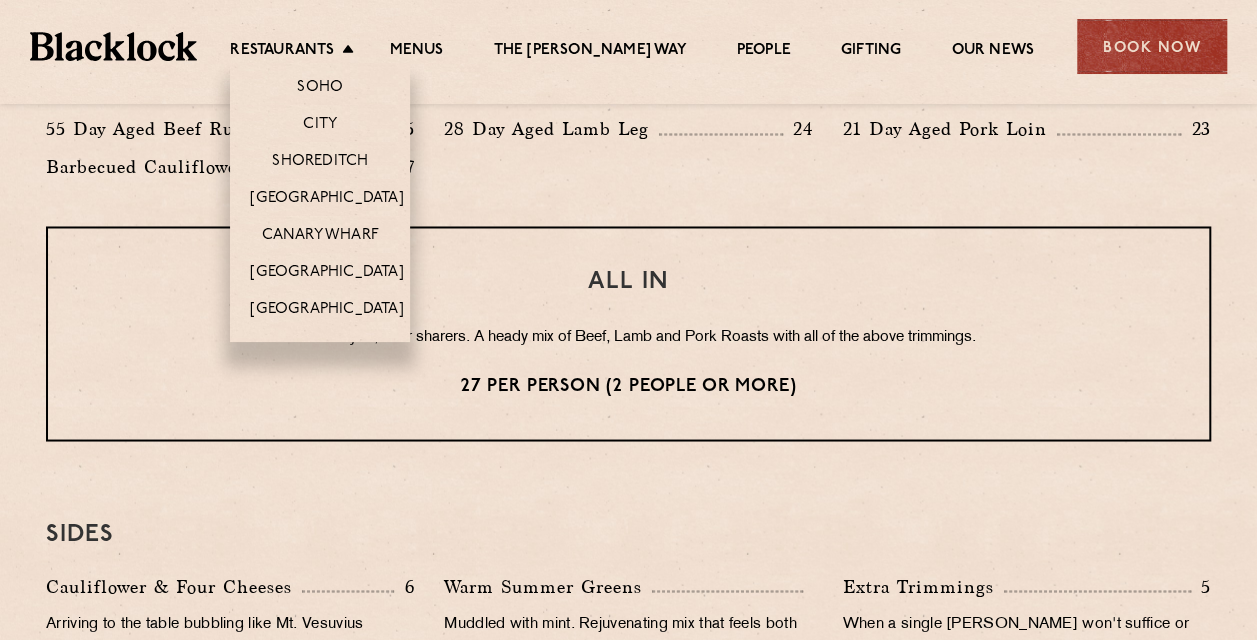 click on "Restaurants Soho City Shoreditch Covent Garden Canary Wharf Manchester Birmingham" at bounding box center [297, 52] 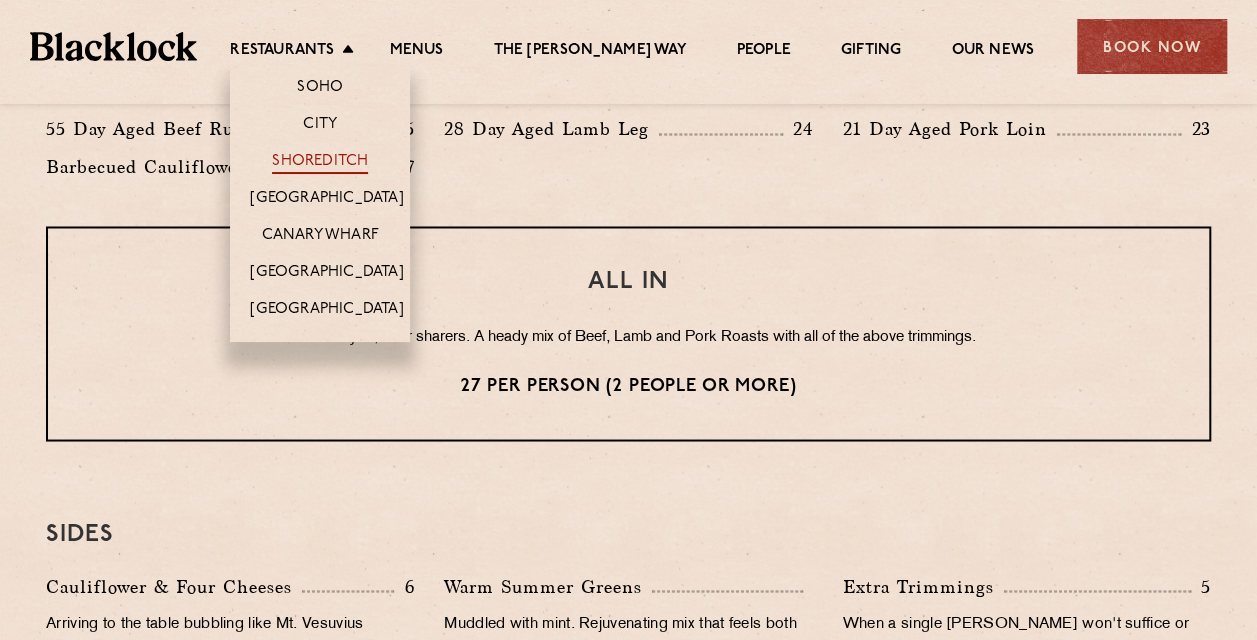 click on "Shoreditch" at bounding box center [320, 163] 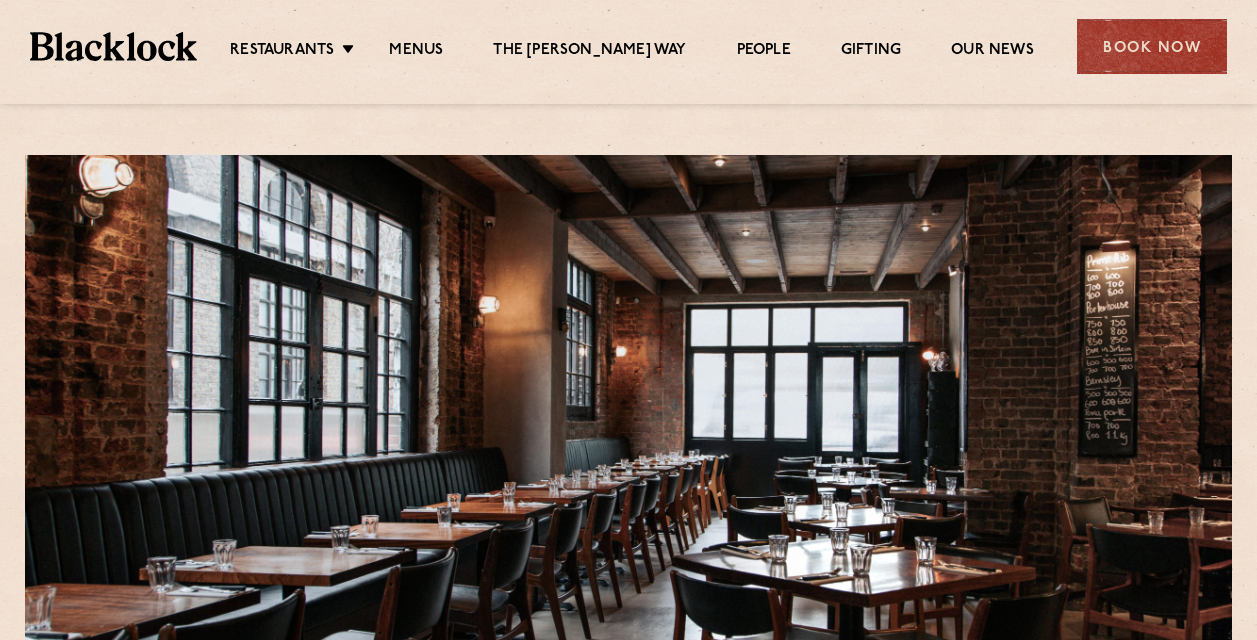 scroll, scrollTop: 0, scrollLeft: 0, axis: both 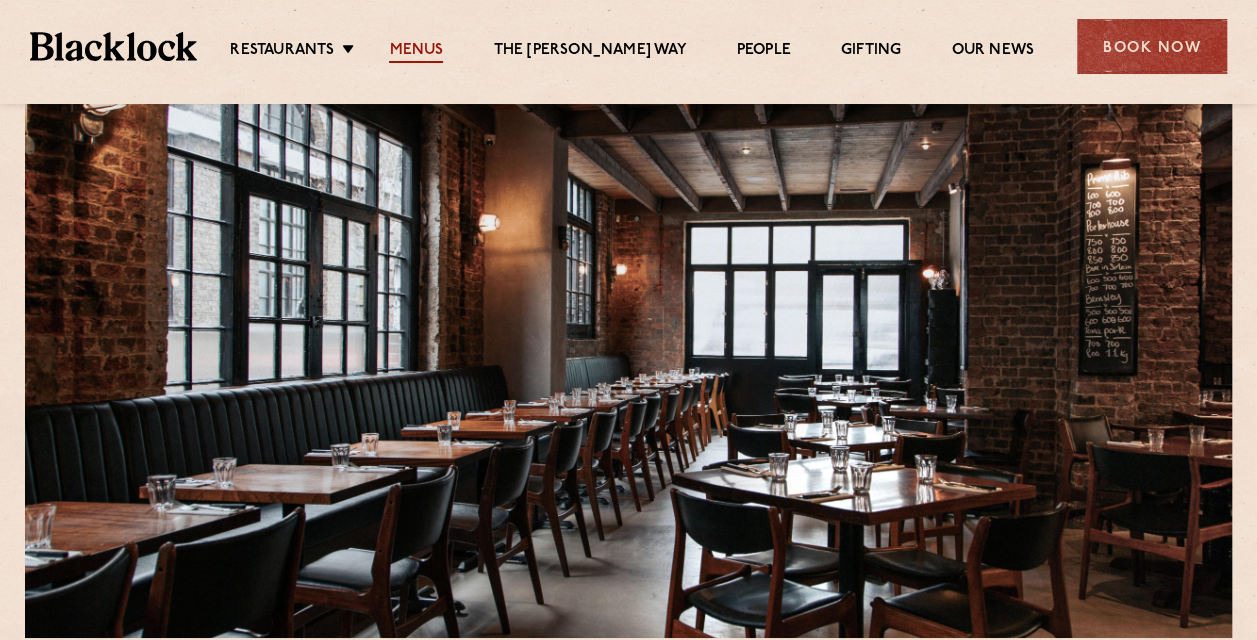 click on "Menus" at bounding box center (416, 52) 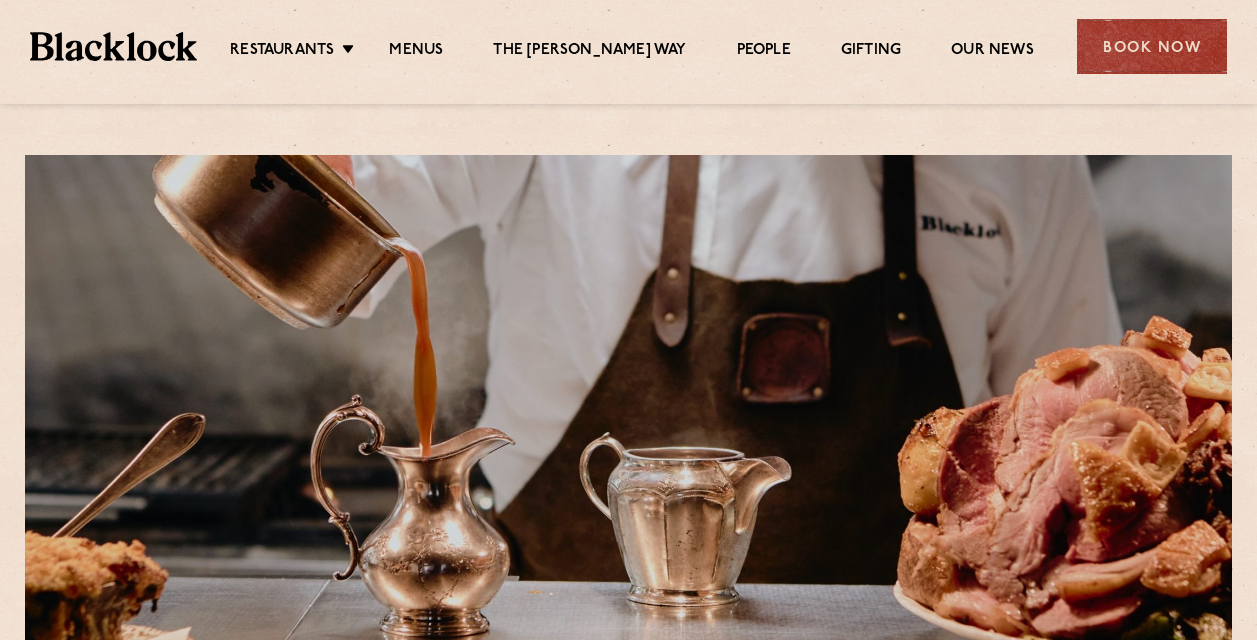 scroll, scrollTop: 0, scrollLeft: 0, axis: both 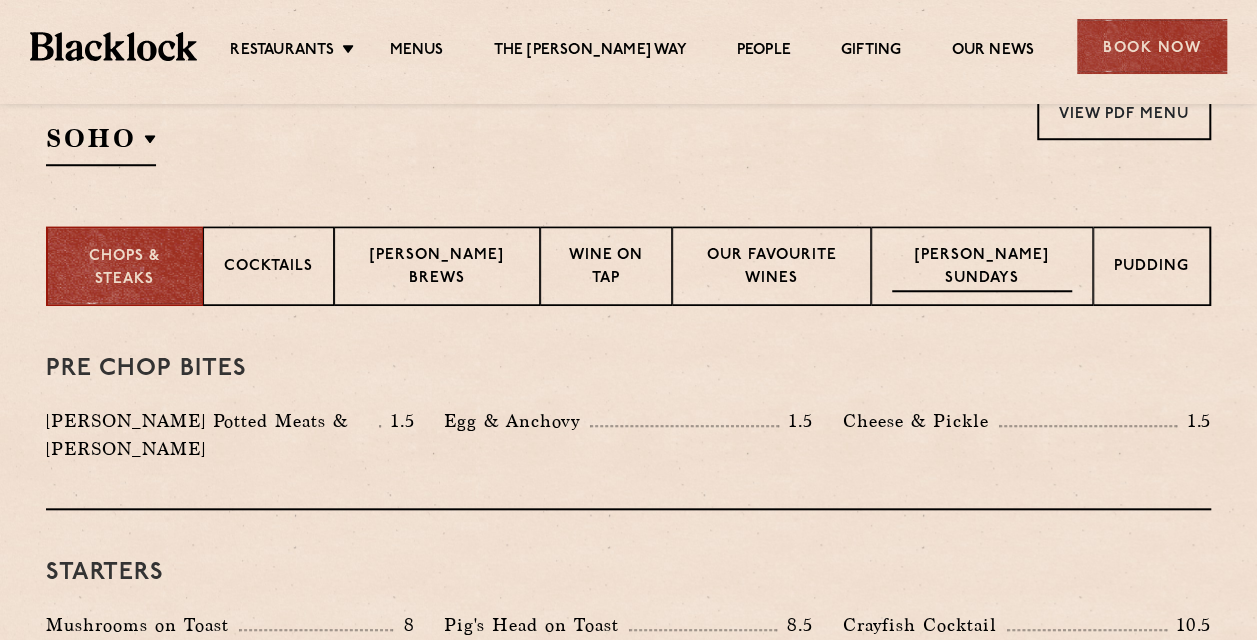 click on "[PERSON_NAME] Sundays" at bounding box center (982, 268) 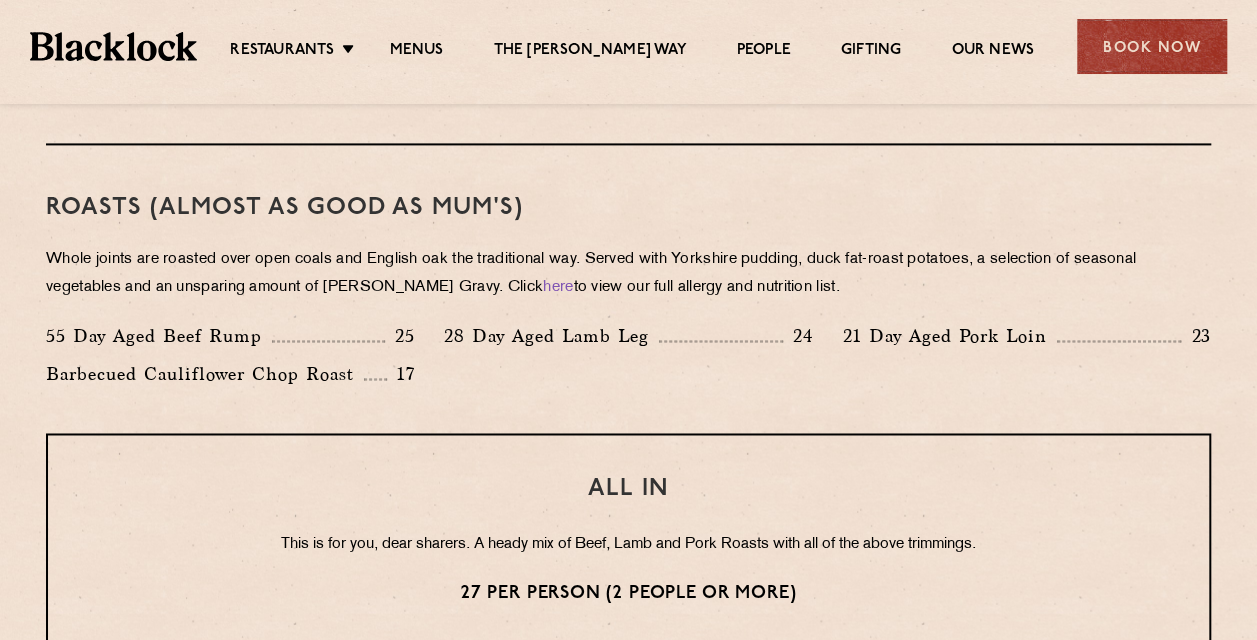 scroll, scrollTop: 1400, scrollLeft: 0, axis: vertical 